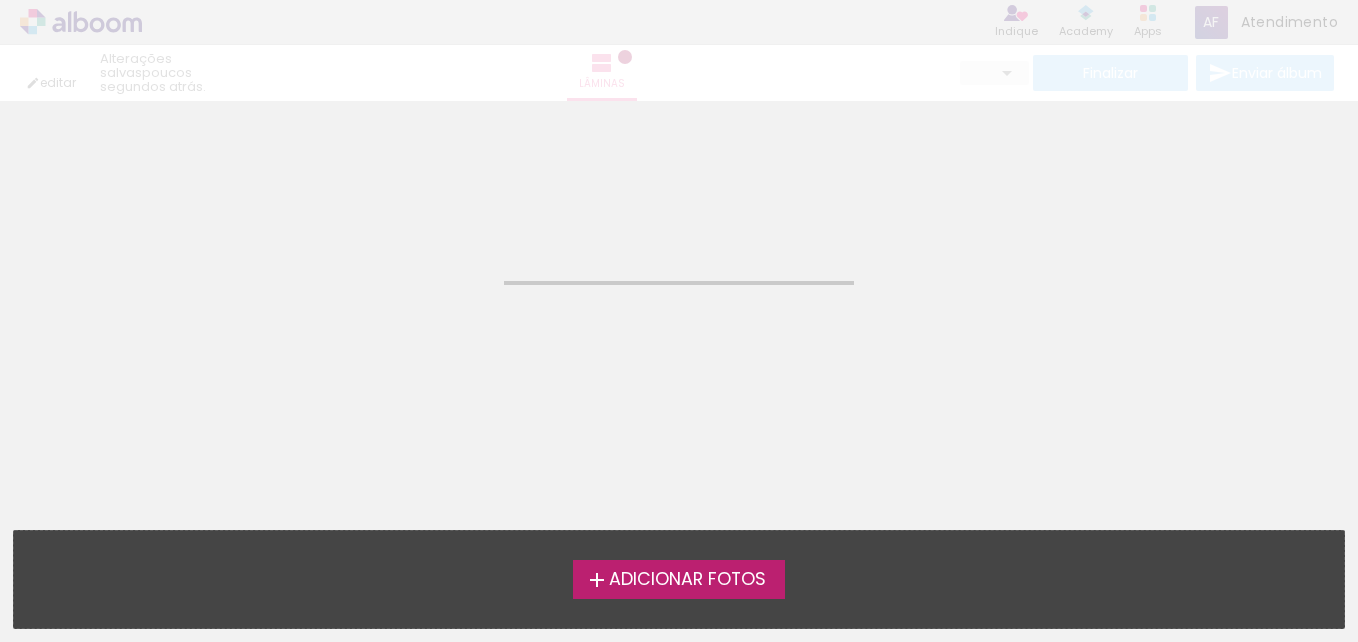 scroll, scrollTop: 0, scrollLeft: 0, axis: both 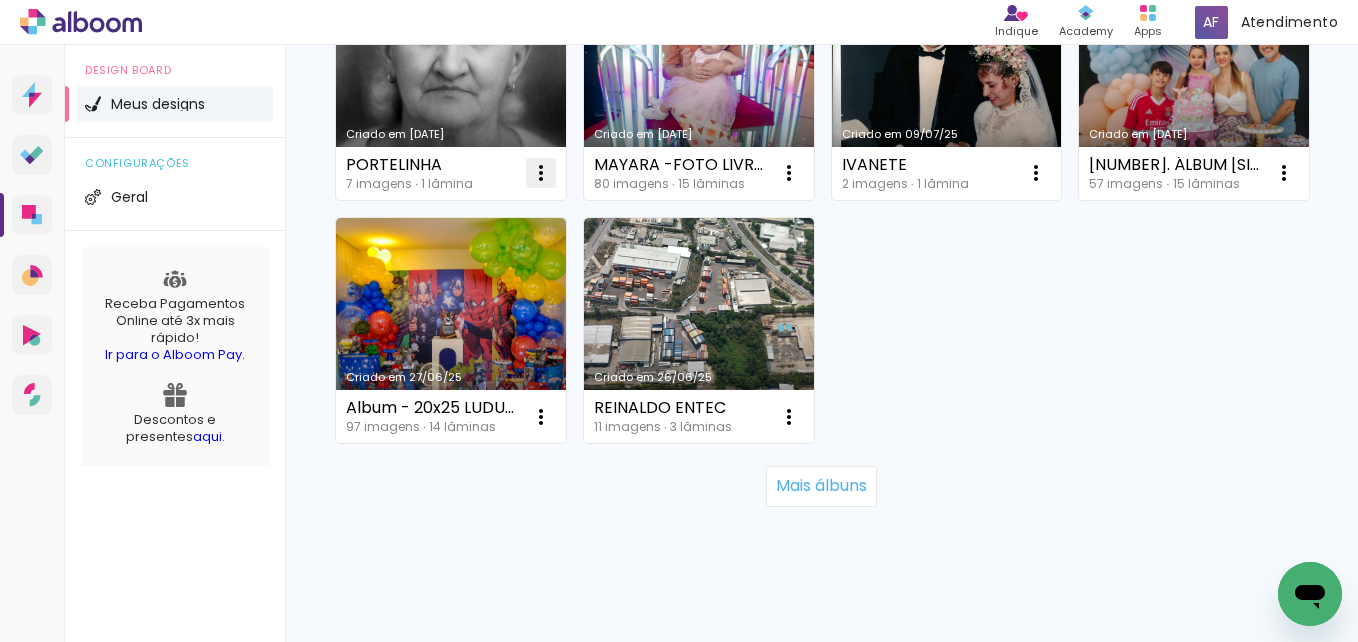 click at bounding box center (541, -1045) 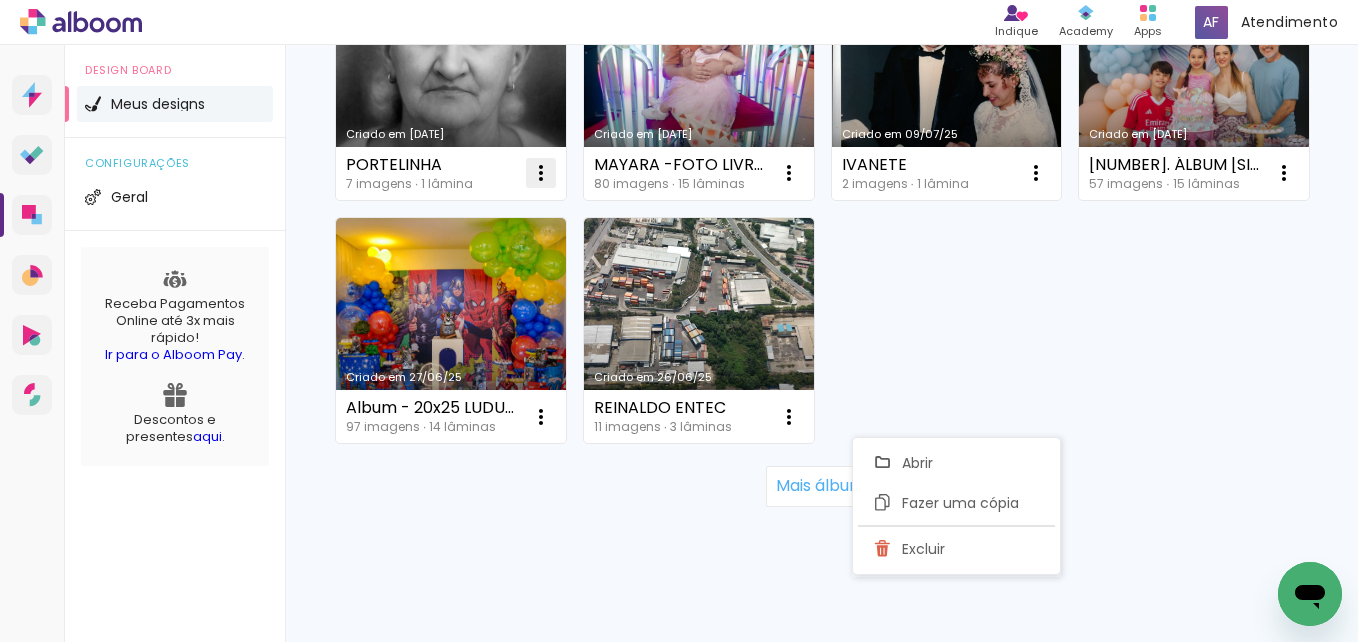 click on "Excluir" 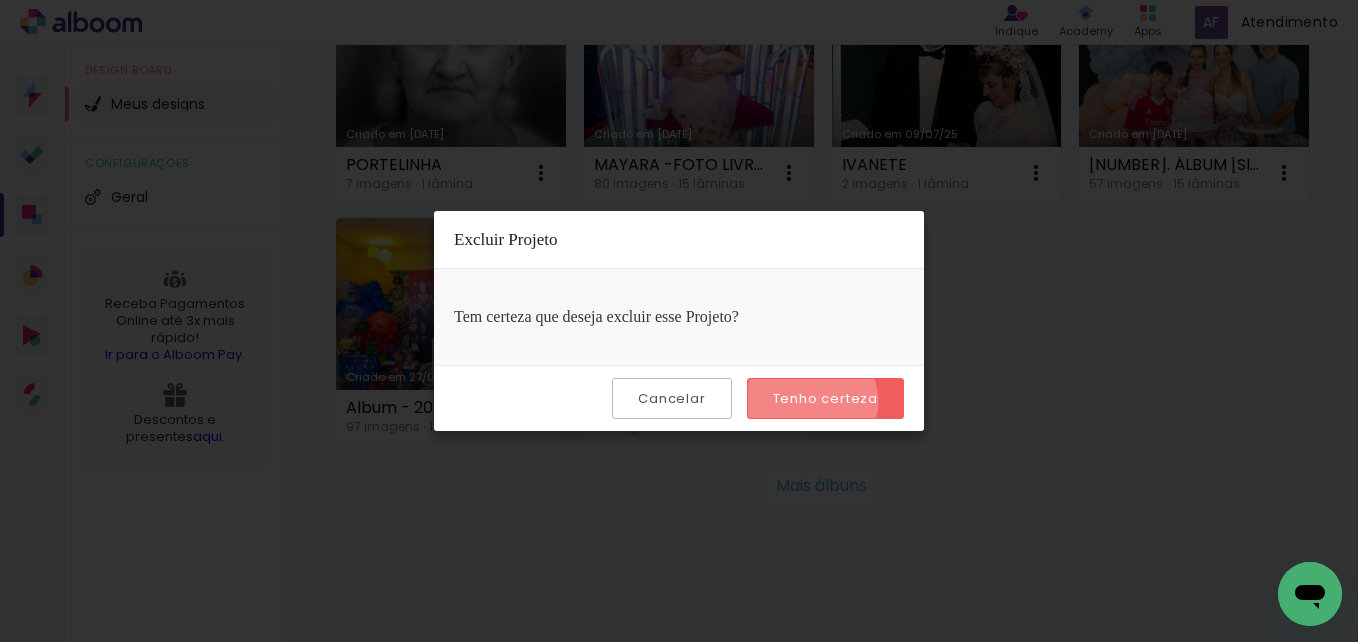 click on "Tenho certeza" at bounding box center (0, 0) 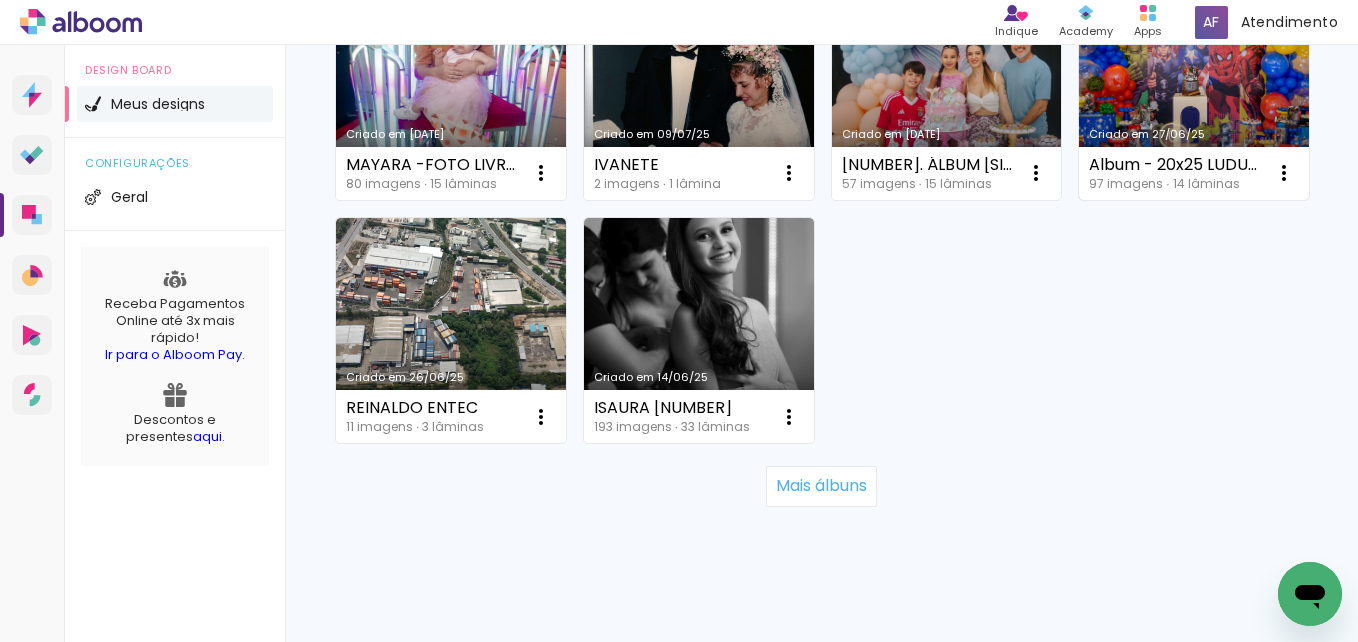 scroll, scrollTop: 1600, scrollLeft: 0, axis: vertical 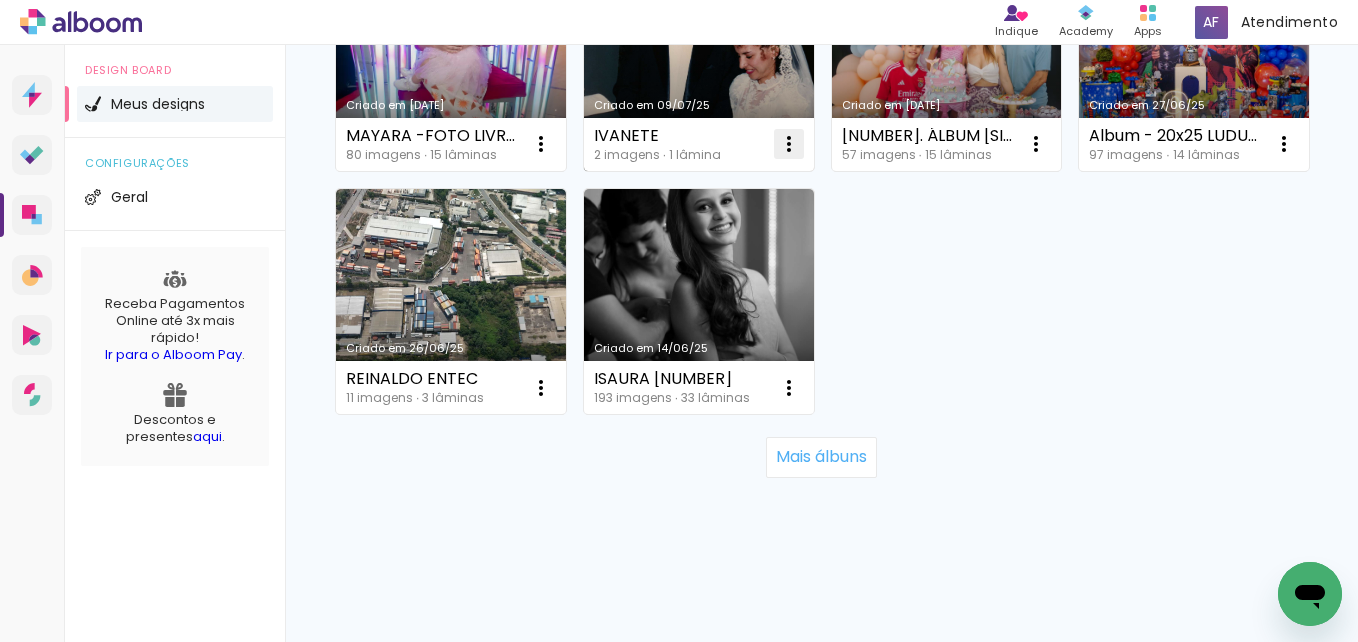 click at bounding box center [541, -1074] 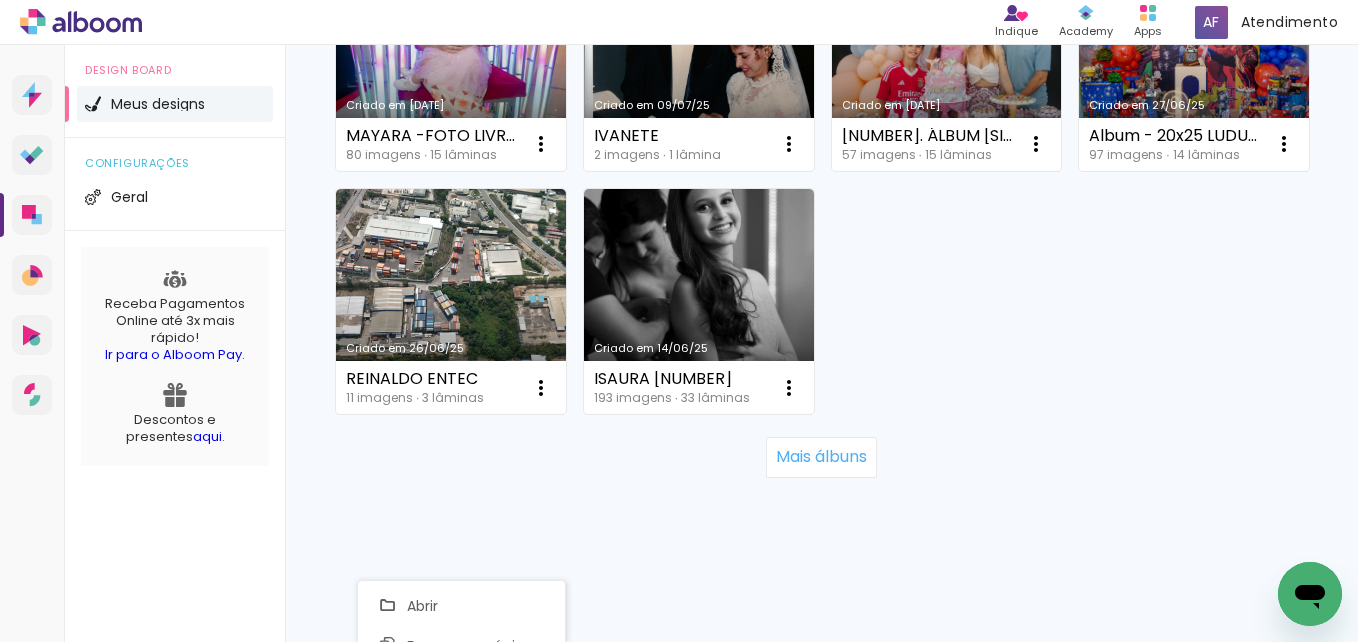 click on "Criado em 01/08/25 SANTO ALBERTO 8 imagens  ∙ 1 lâmina  Abrir Fazer uma cópia Excluir Criado em 31/07/25 15X20 9 imagens  ∙ 1 lâmina  Abrir Fazer uma cópia Excluir Criado em 31/07/25 album 20x30 - cliente eventos Jayana Tindad 14 imagens  ∙ 2 lâminas  Abrir Fazer uma cópia Excluir Criado em 30/07/25 ANA PAULA E FABRICIO 40 imagens  ∙ 18 lâminas  Abrir Fazer uma cópia Excluir Criado em 30/07/25 50-70 10 imagens  ∙ 1 lâmina  Abrir Fazer uma cópia Excluir Criado em 28/07/25 talita 20x20 miguel /2 52 imagens  ∙ 14 lâminas  Abrir Fazer uma cópia Excluir Criado em 24/07/25 album 20x20 - maria - eventos  51 imagens  ∙ 17 lâminas  Abrir Fazer uma cópia Excluir Criado em 23/07/25 album 20x20 - cliente klicia - eventos 46 imagens  ∙ 15 lâminas  Abrir Fazer uma cópia Excluir Criado em 22/07/25 ALBUM 20X20 ROSE ABREU 1142915 AMAZONAS SHOPPING 59 imagens  ∙ 15 lâminas  Abrir Fazer uma cópia Excluir Criado em 21/07/25 ISAURA FESTA ANA JU 1 0 imagens  ∙ 0 lâminas  Abrir Excluir Abrir" at bounding box center [821, -431] 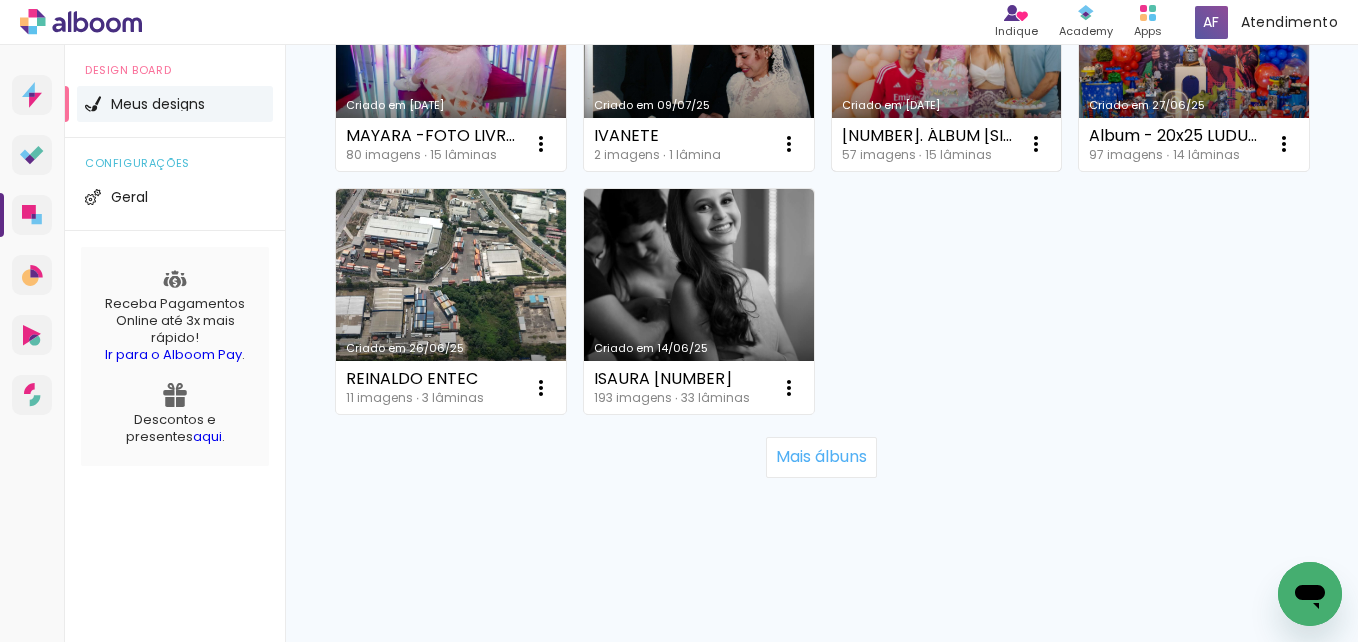 scroll, scrollTop: 1900, scrollLeft: 0, axis: vertical 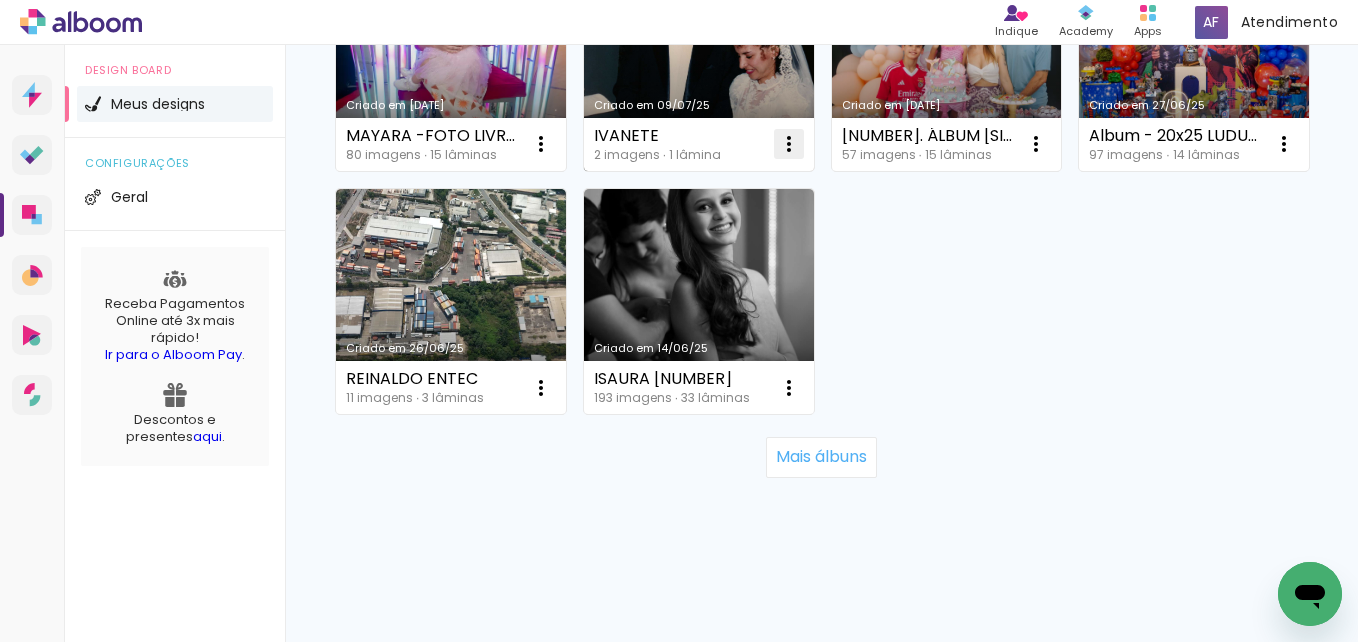 click at bounding box center [541, -1074] 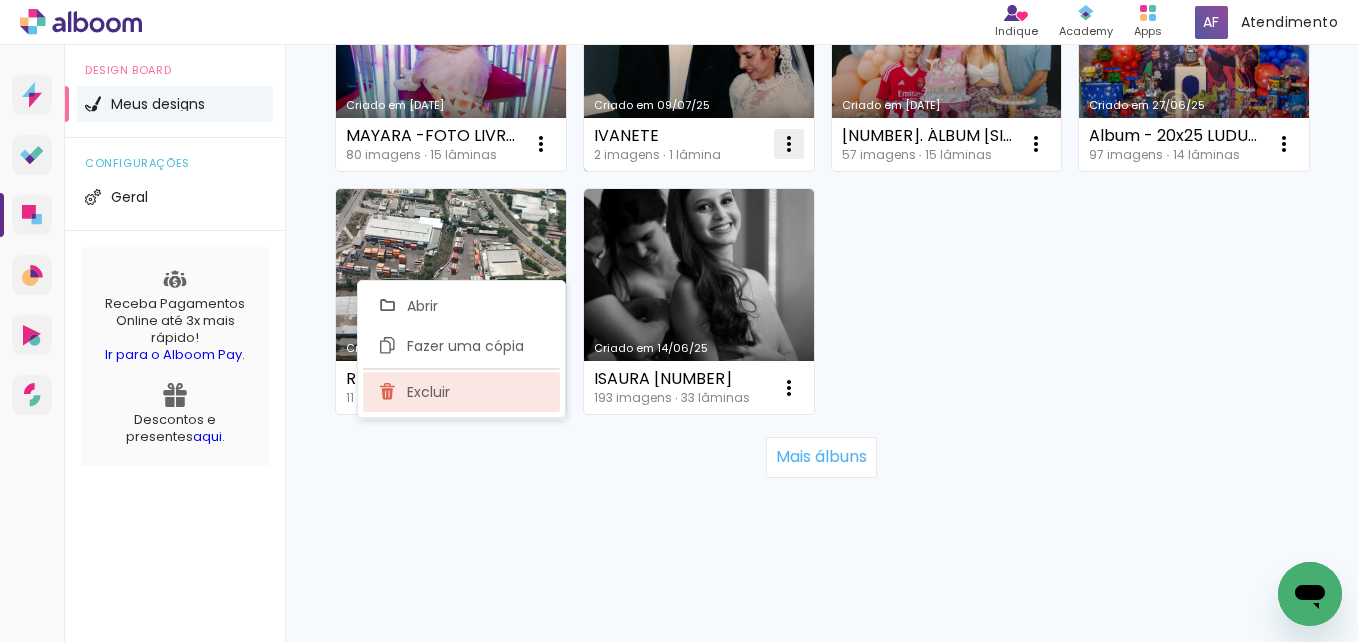 click on "Excluir" 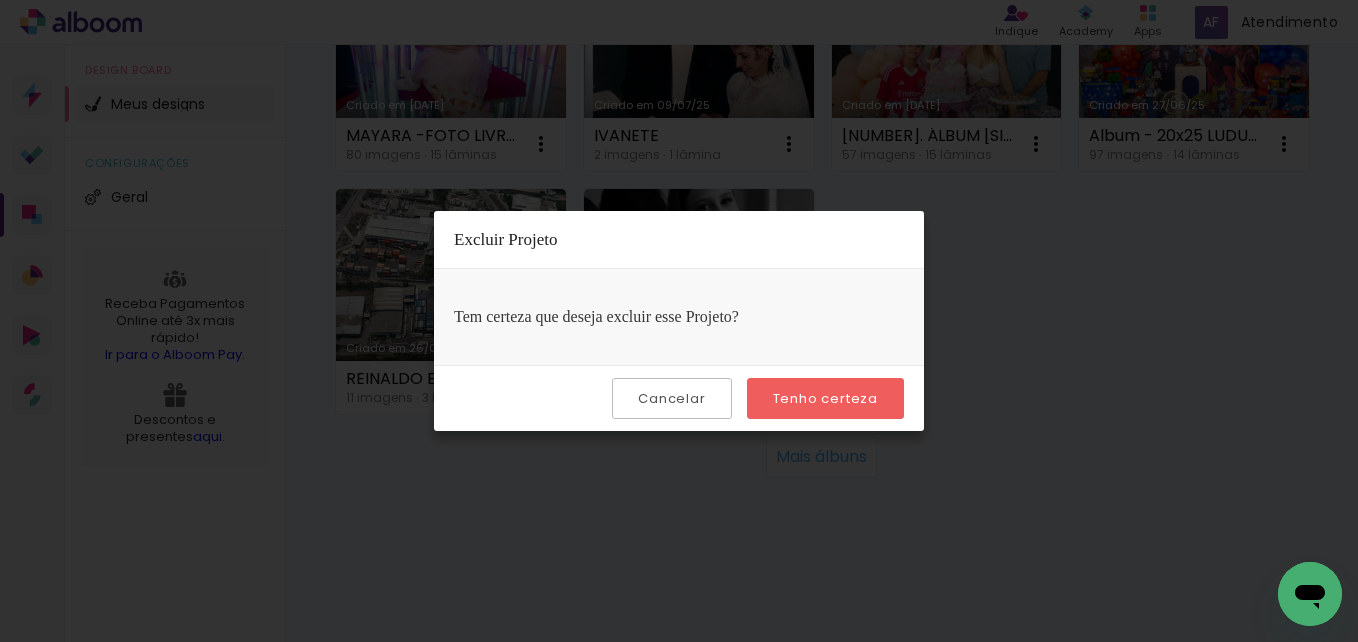 click on "Tenho certeza" at bounding box center (0, 0) 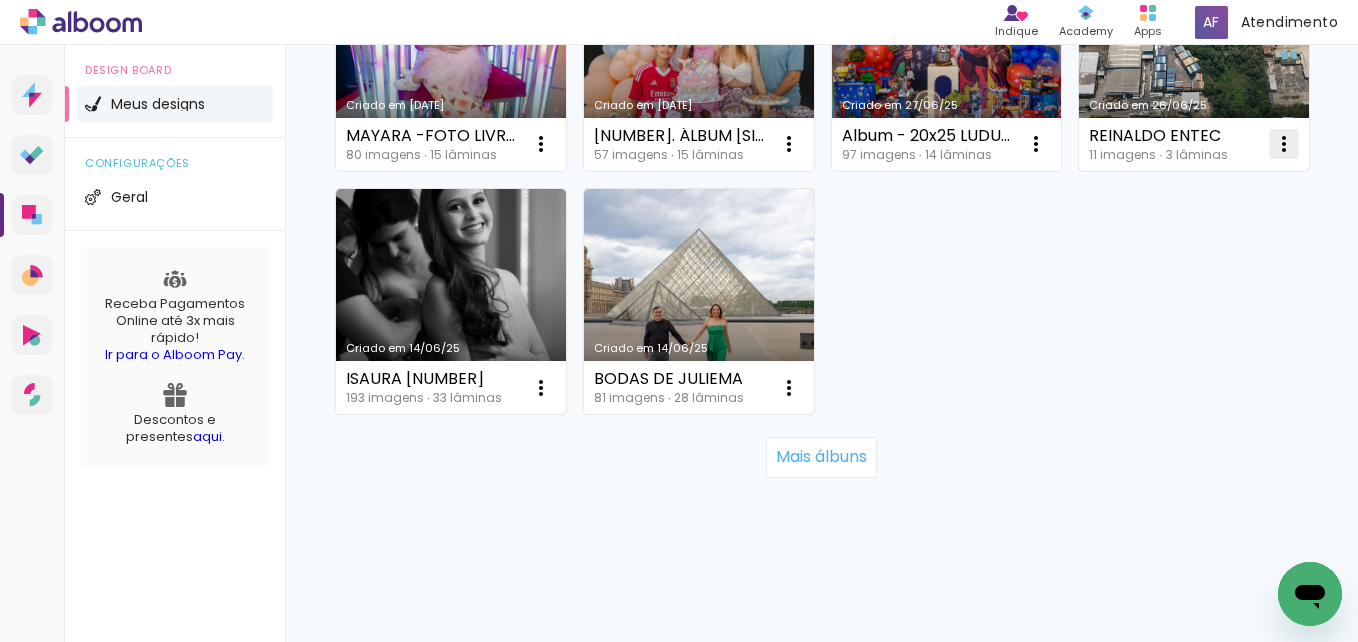 click at bounding box center (541, -1074) 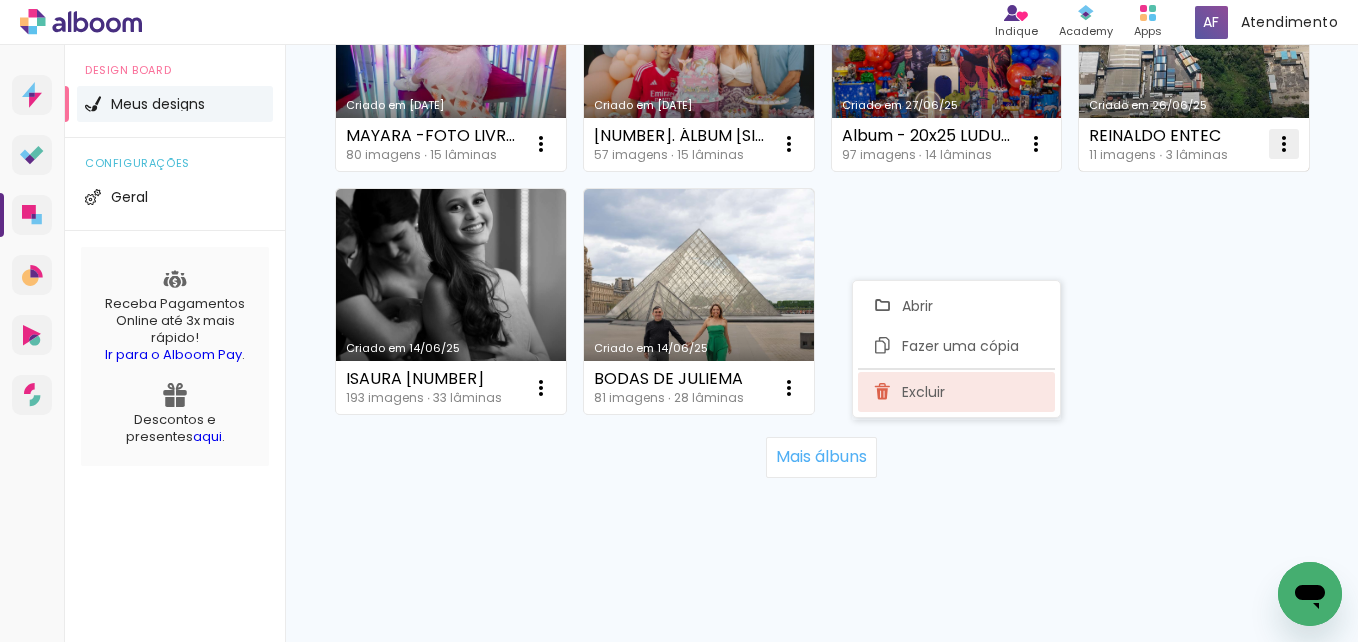 click on "Excluir" 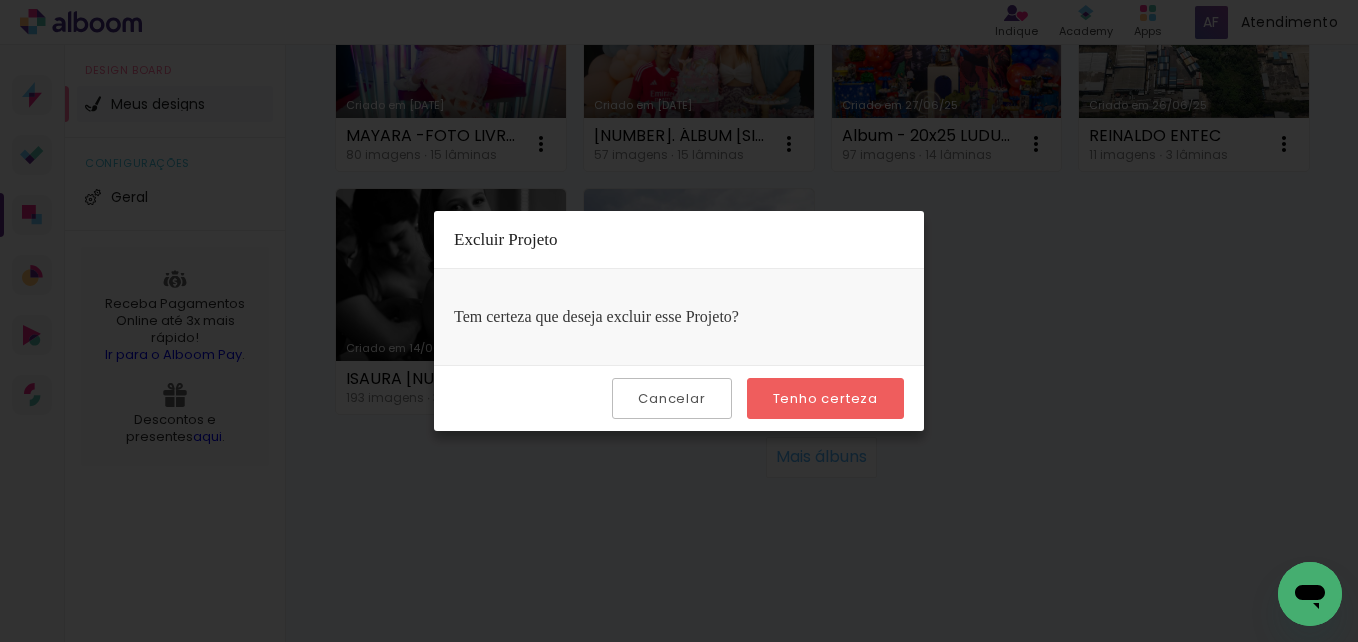 click on "Tenho certeza" at bounding box center [0, 0] 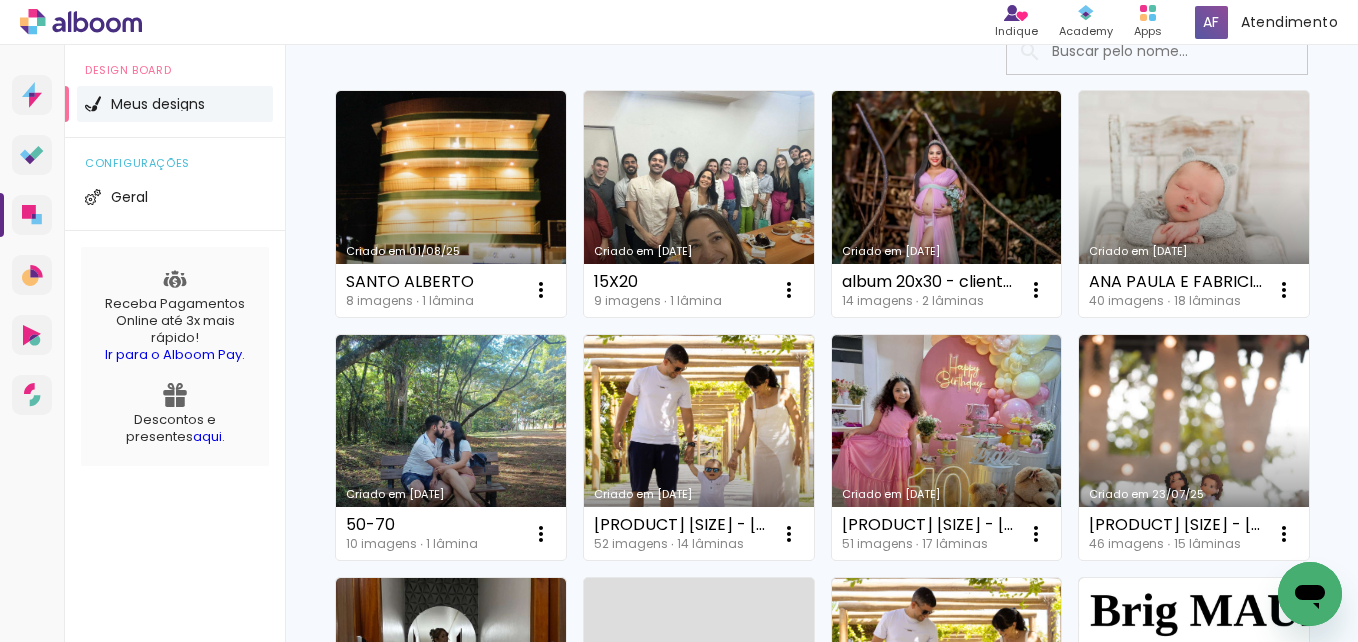 scroll, scrollTop: 0, scrollLeft: 0, axis: both 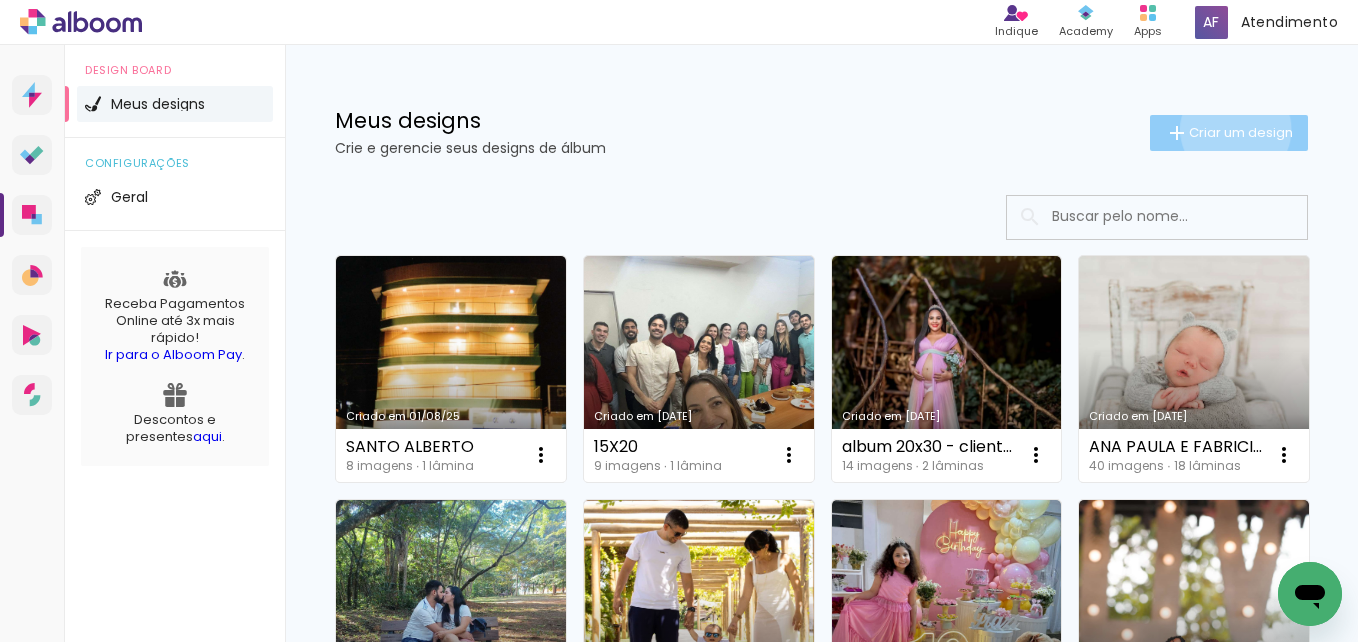 click on "Criar um design" 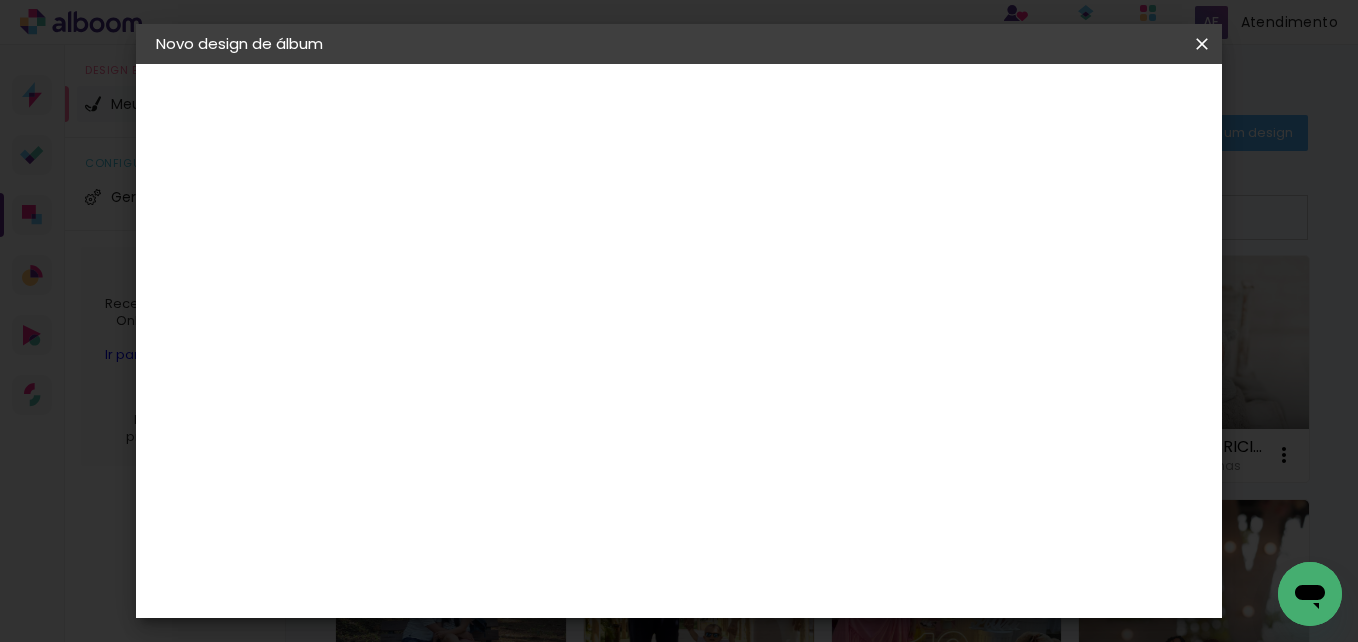 click at bounding box center [483, 268] 